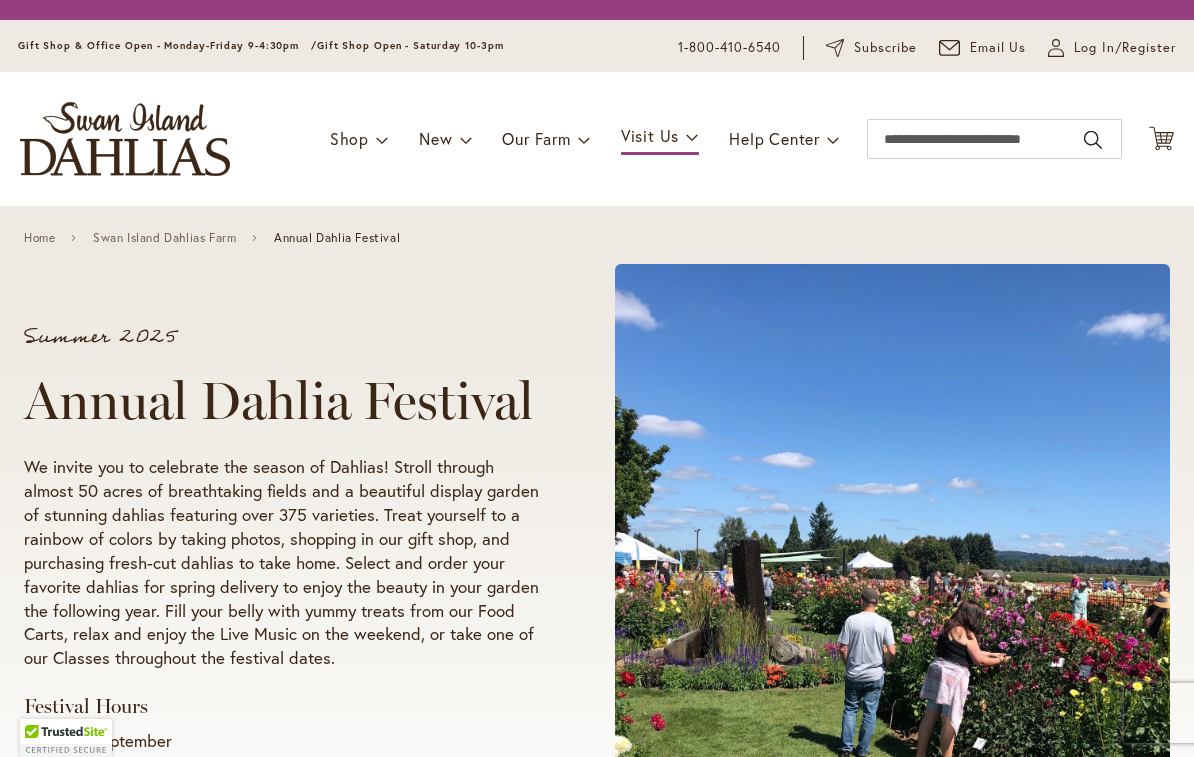 scroll, scrollTop: 0, scrollLeft: 0, axis: both 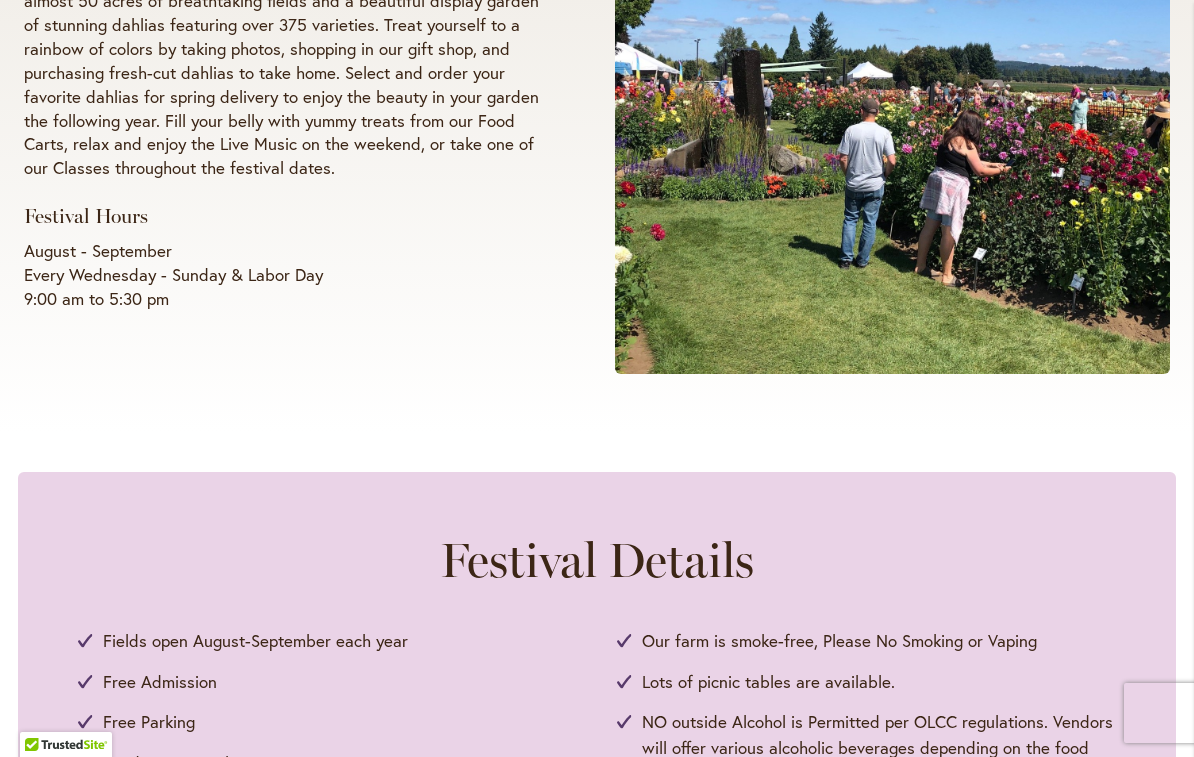 click on "Festival Details
Fields open August-September each year
Free Admission
Free Parking
Food Carts - Daily
Live Music - Saturdays & Sundays
Classes - Dahlia Care, Art, Floral, Health & Beauty, Most classes require pre-registration
ADA Accessible
Portable Restrooms available
Our farm is smoke-free, Please No Smoking or Vaping
Lots of picnic tables are available.
NO outside Alcohol is Permitted per OLCC regulations. Vendors will offer various alcoholic beverages depending on the food truck.
Dogs are allowed on a leash on our farm; however, they are not permitted in our gift shop or classes (Documented Service Animals are always allowed). Although dogs are permitted, we highly recommend that you do not bring your dogs to our farm, as the crowds can be very large. Please leave your pets at home, as they will truly thank you for thinking of their safety first." at bounding box center [597, 755] 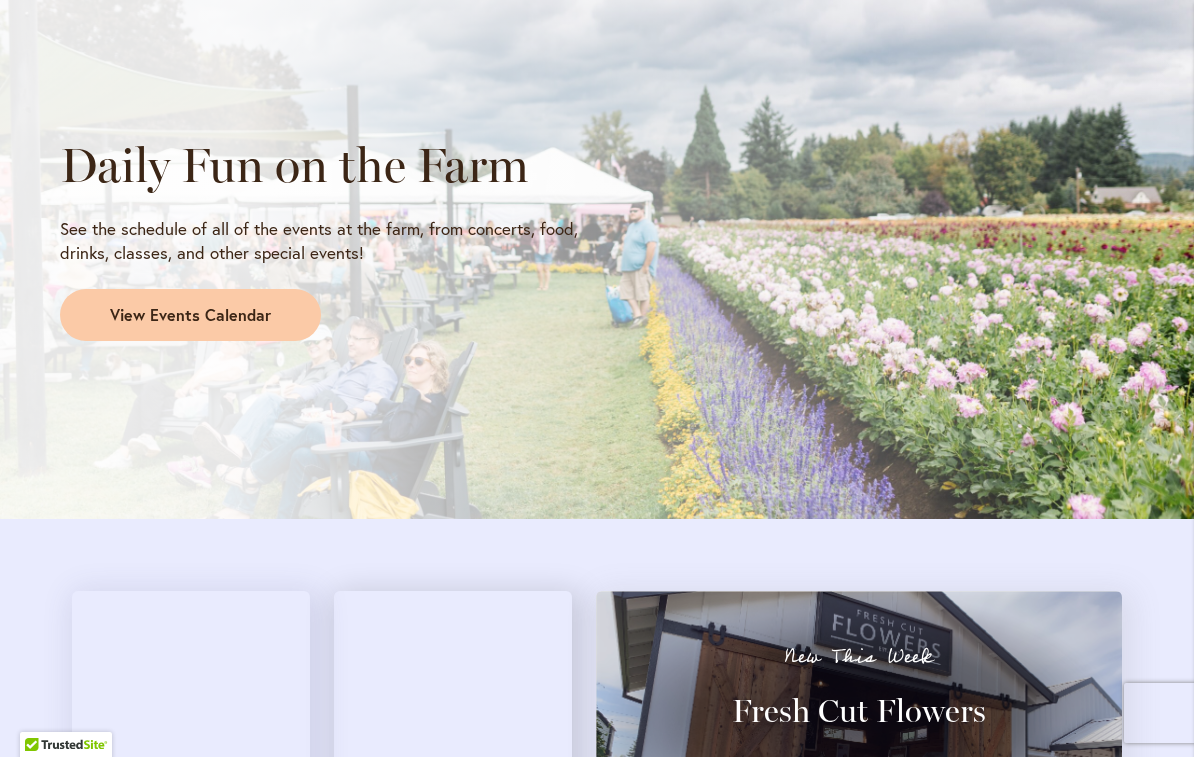 scroll, scrollTop: 2188, scrollLeft: 0, axis: vertical 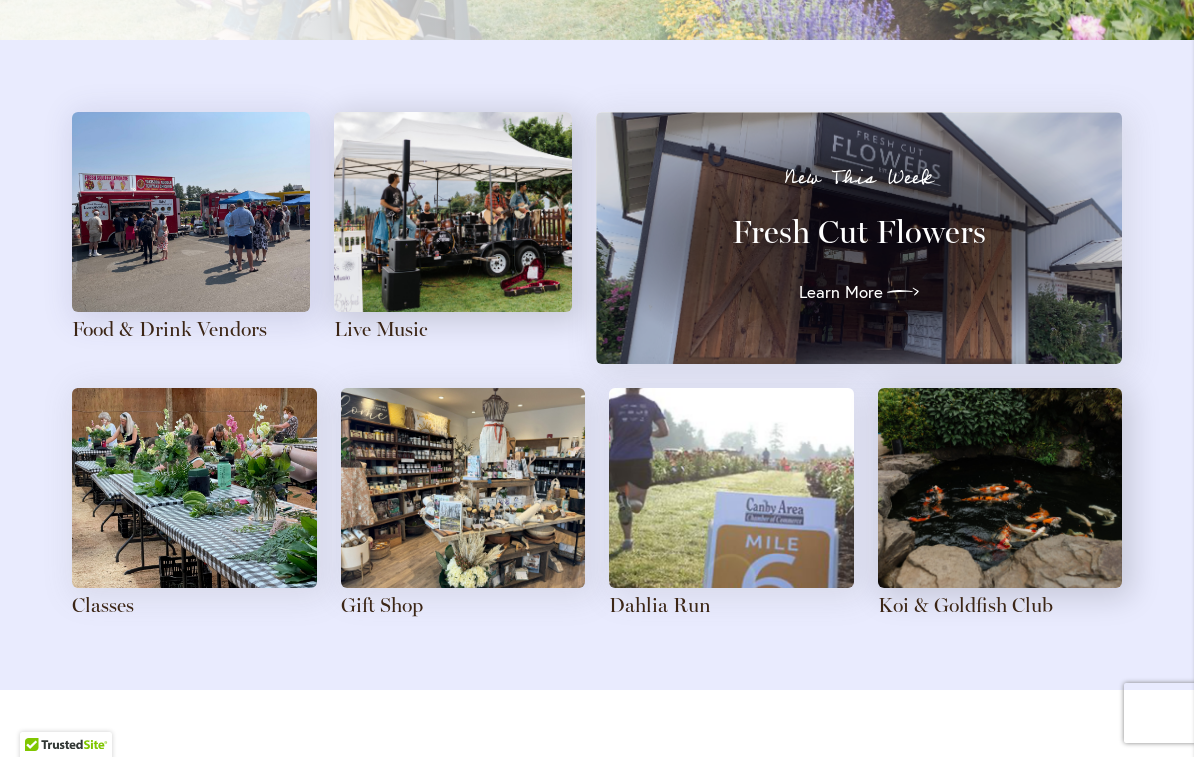 click at bounding box center [191, 212] 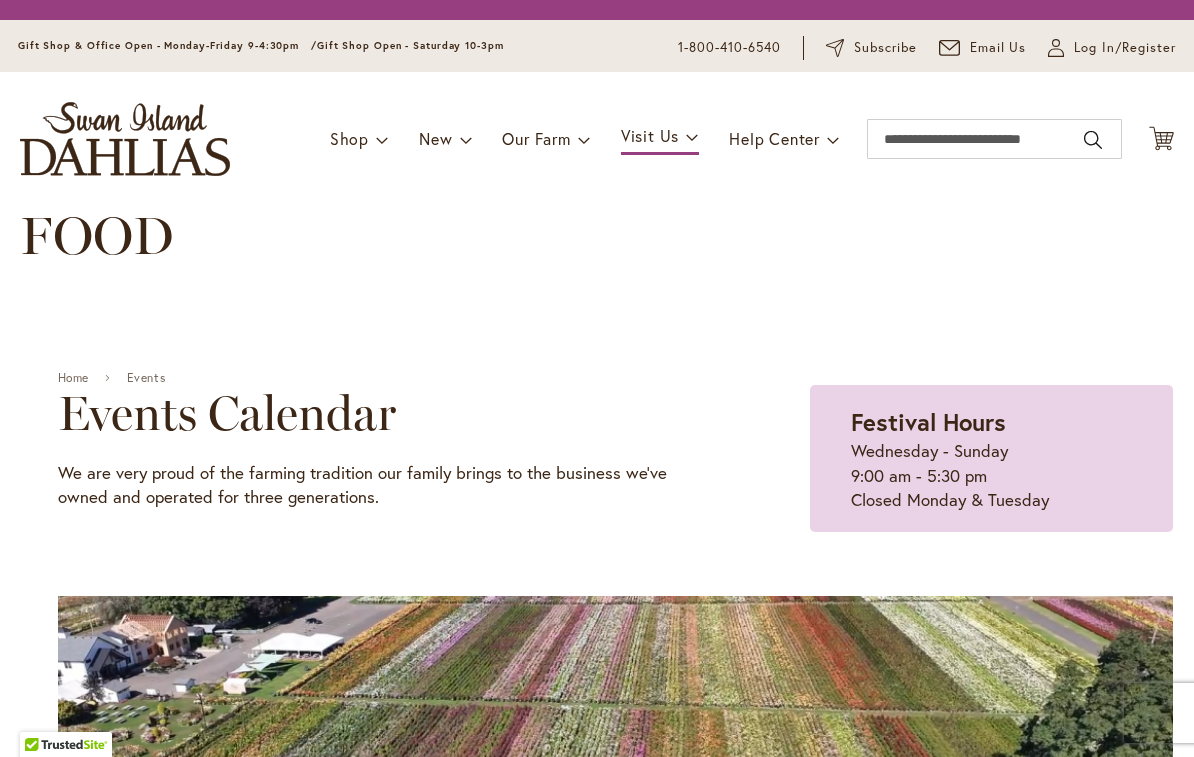 scroll, scrollTop: 0, scrollLeft: 0, axis: both 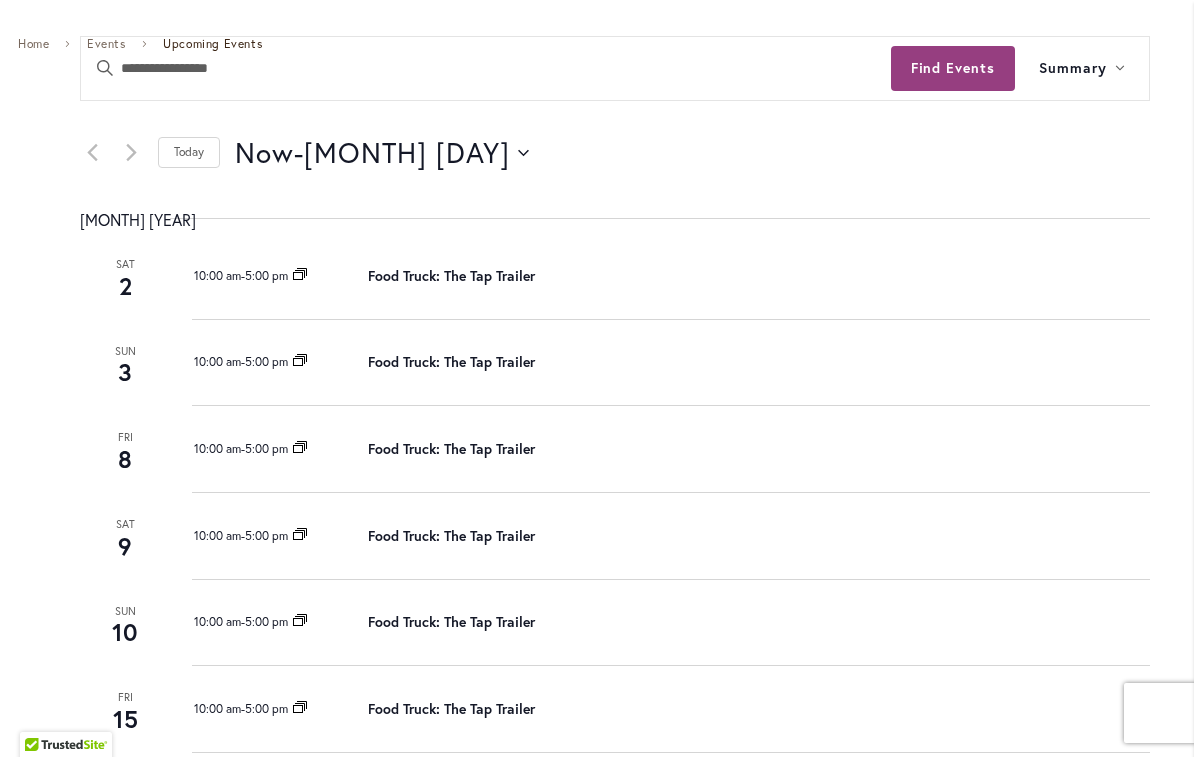 click on "Food Truck: The Tap Trailer" 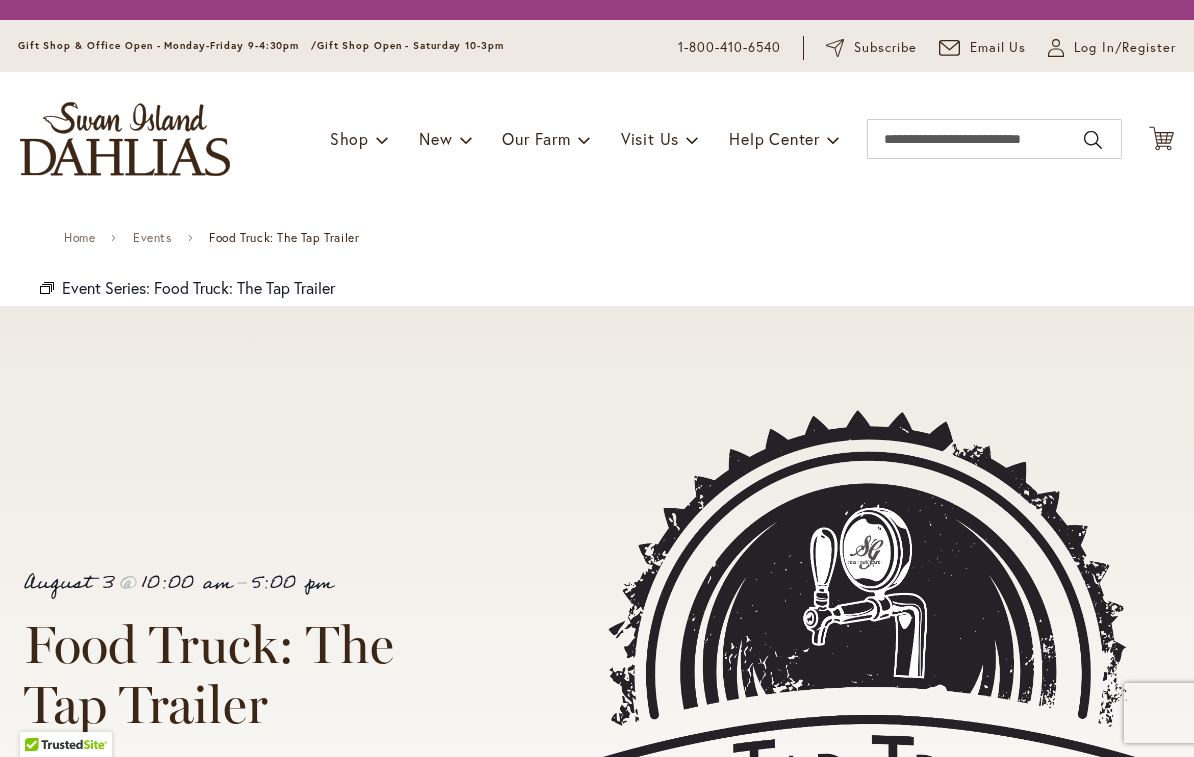 scroll, scrollTop: 0, scrollLeft: 0, axis: both 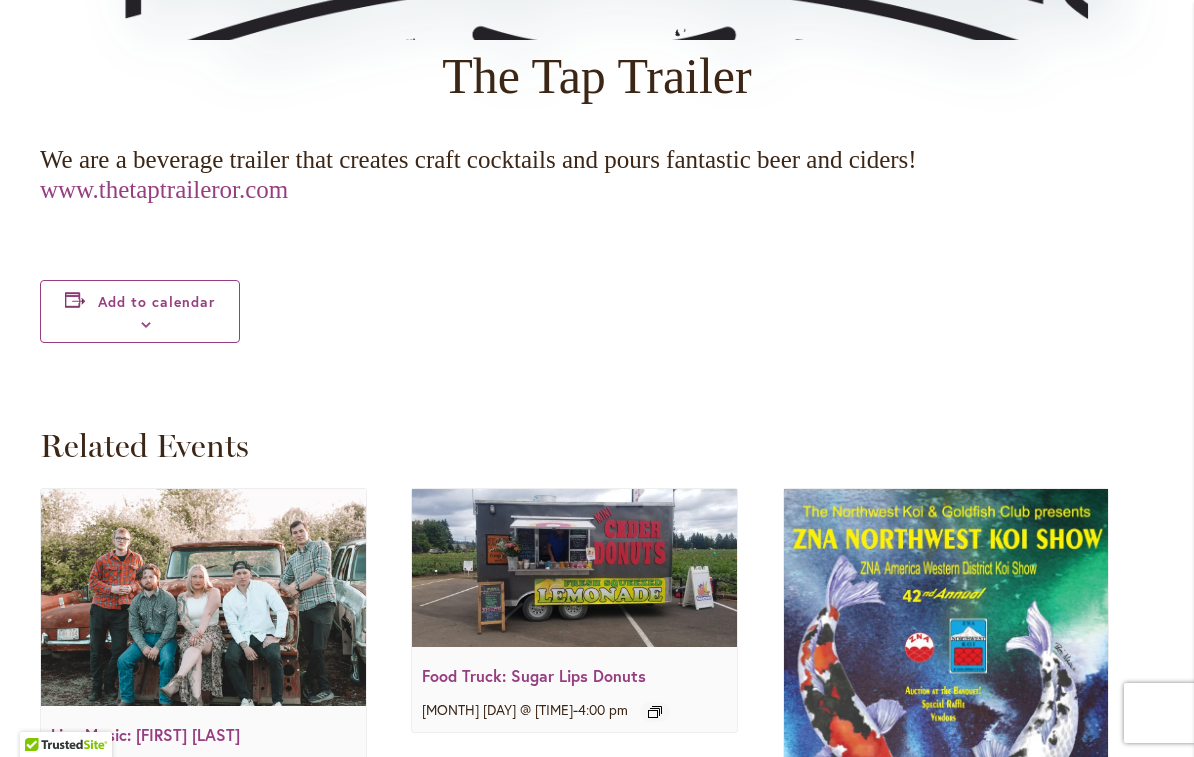 click on "www.thetaptraileror.com" at bounding box center (164, 189) 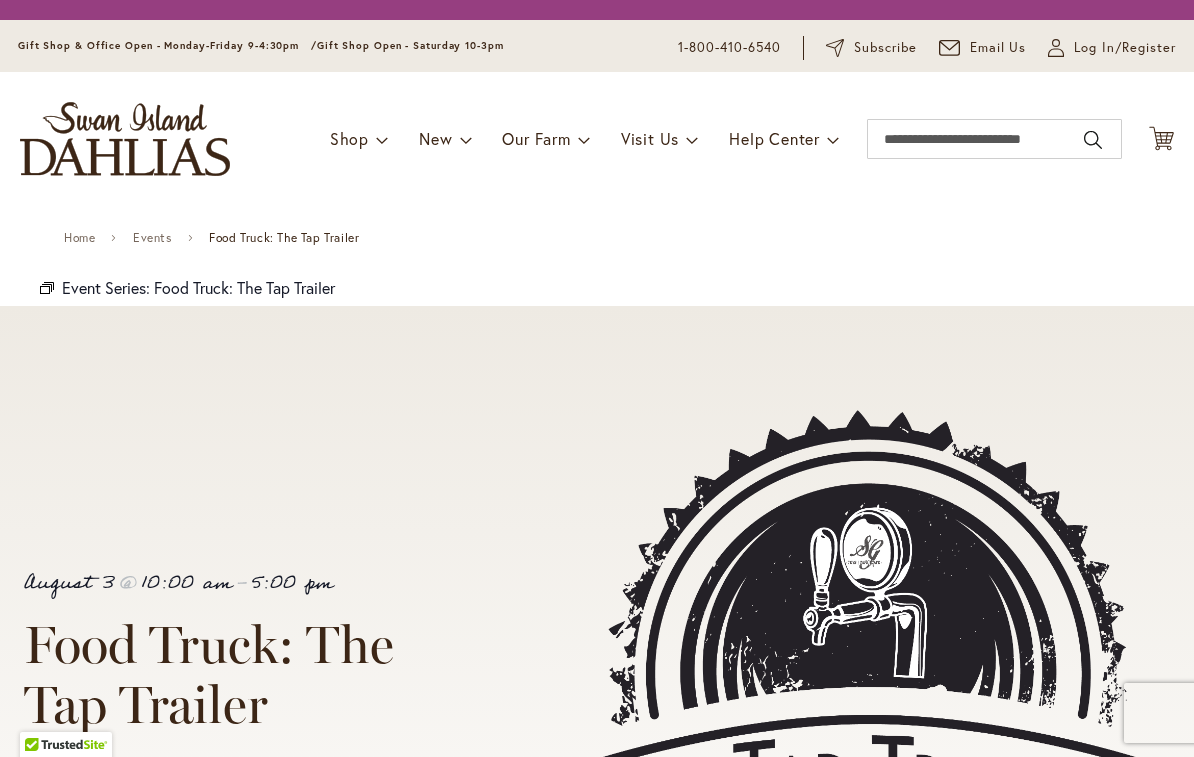 scroll, scrollTop: 0, scrollLeft: 0, axis: both 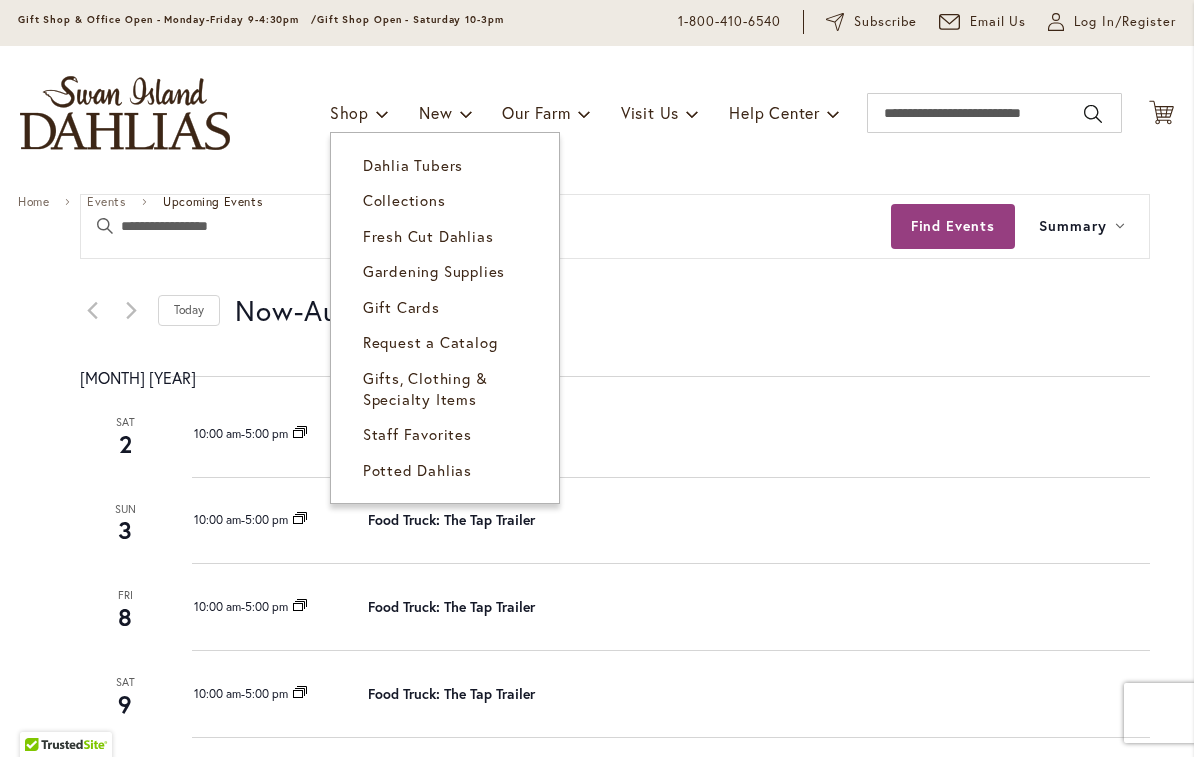 click on "Events Search and Views Navigation
Search
Enter Keyword. Search for Events by Keyword.
Find Events
Event Views Navigation
Summary
List
Month
Photo
Week
Today
Now
Now
-
8/29/2025
August 29
Select date.
********" 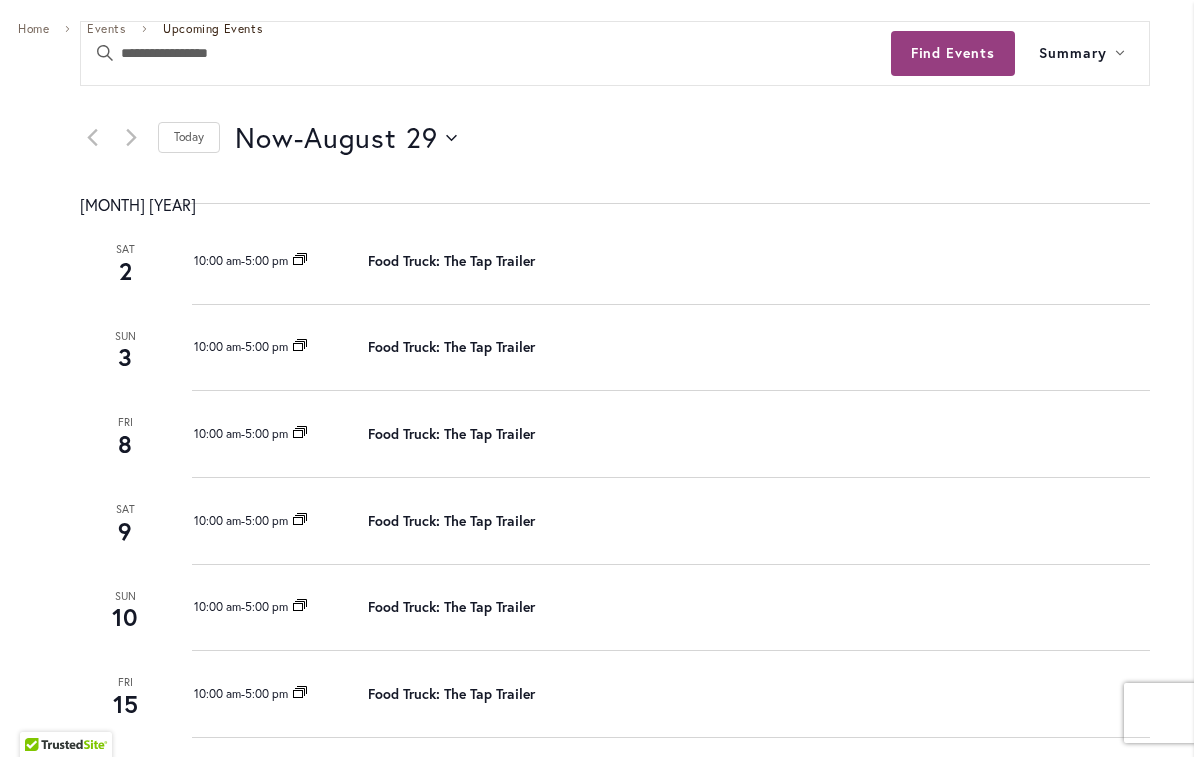 scroll, scrollTop: 229, scrollLeft: 0, axis: vertical 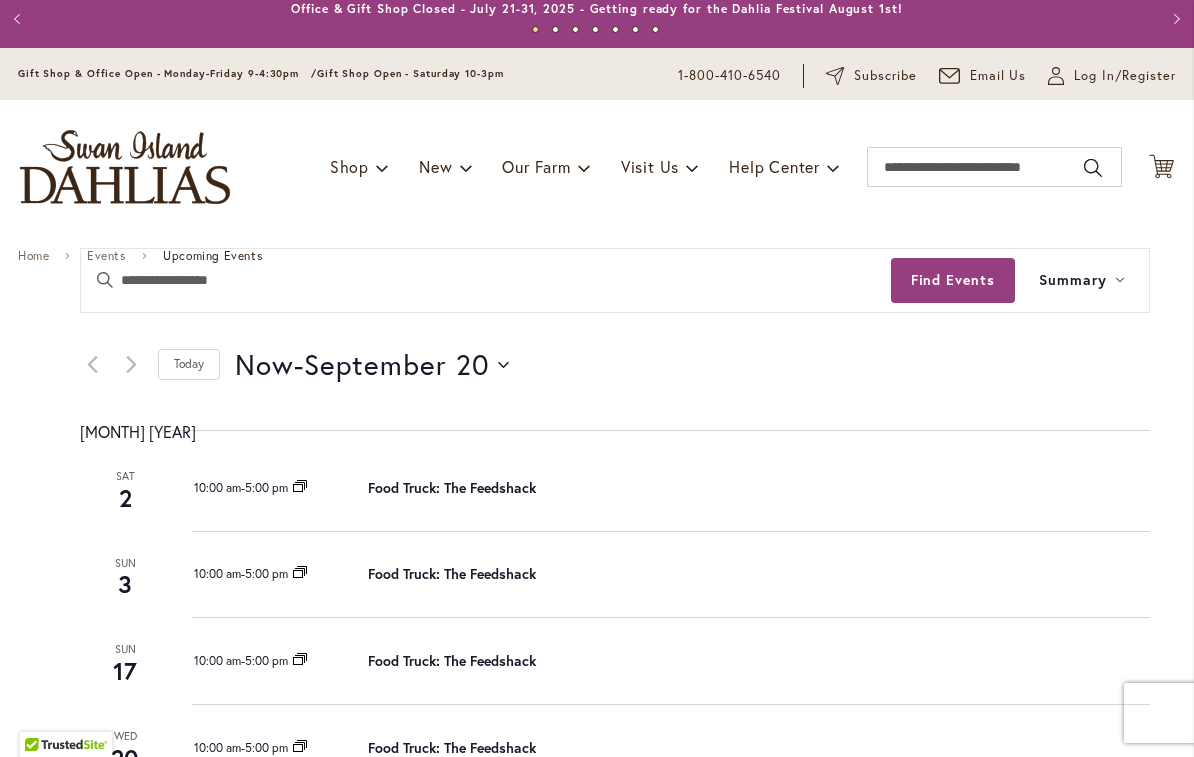 click on "Food Truck: The Feedshack" 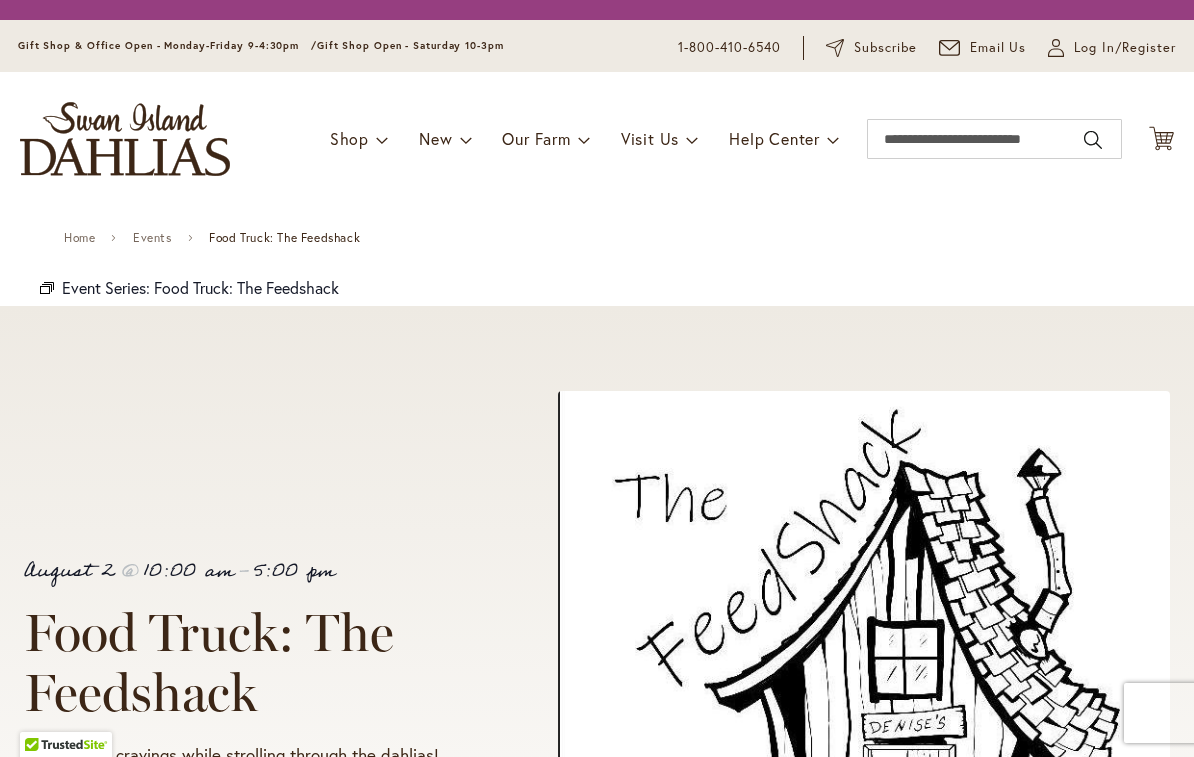 scroll, scrollTop: 0, scrollLeft: 0, axis: both 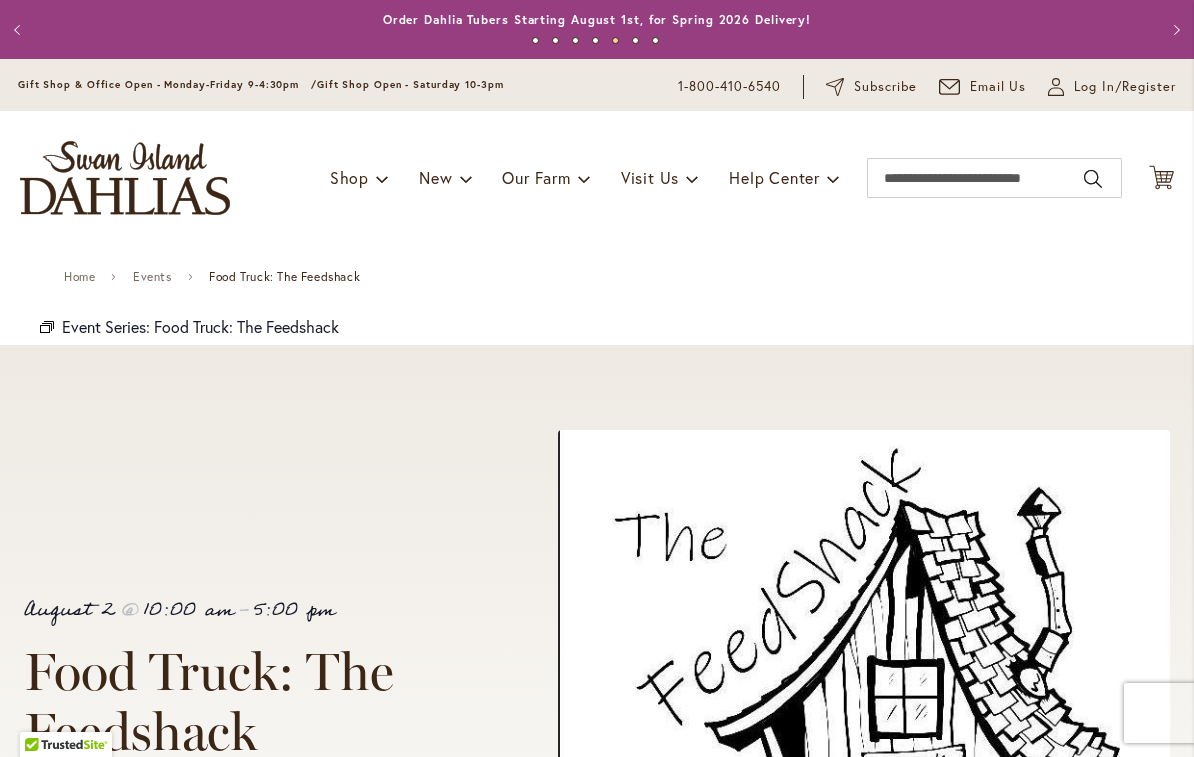 click on "Events" at bounding box center (152, 277) 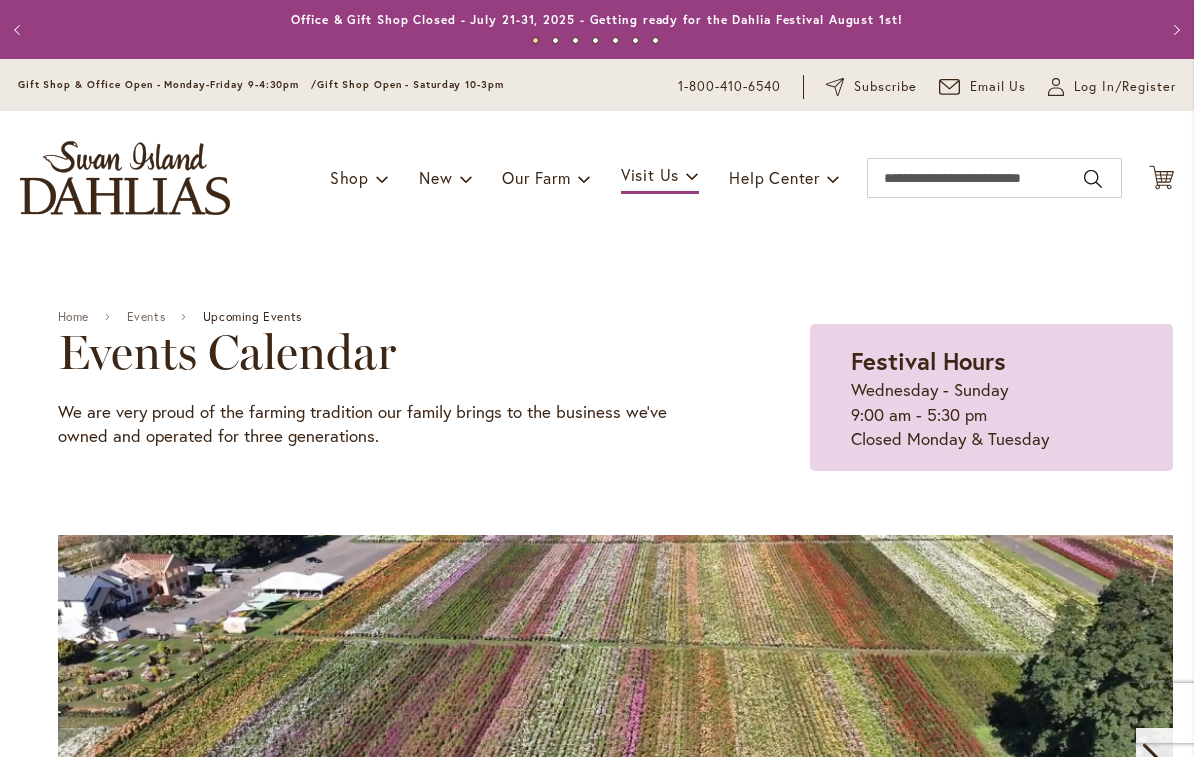 scroll, scrollTop: 0, scrollLeft: 0, axis: both 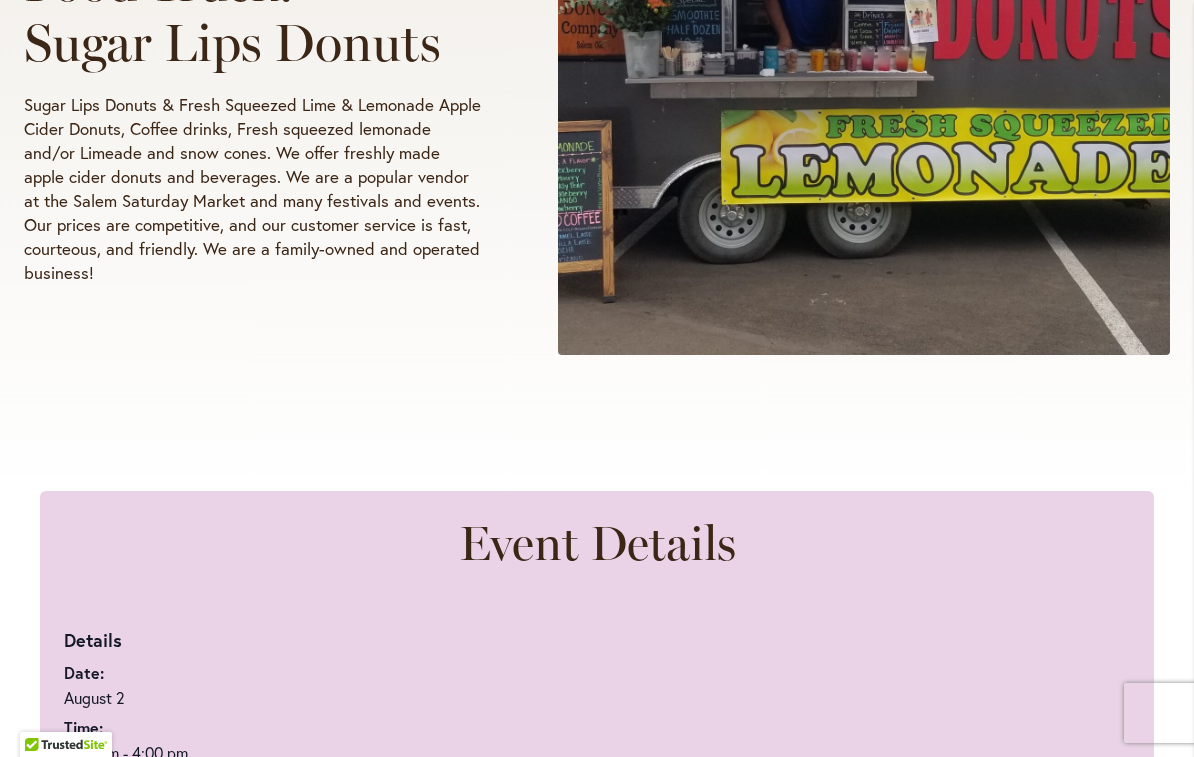 click on "[MONTH] [DAY]
@
[TIME]
-
[TIME]
Food Truck: [BRAND]
[BRAND] & Fresh Squeezed Lime & Lemonade
Apple Cider Donuts, Coffee drinks, Fresh squeezed lemonade and/or Limeade and snow cones.
We offer freshly made apple cider donuts and beverages. We are a popular vendor at the Salem Saturday Market and many festivals and events. Our prices are competitive, and our customer service is fast, courteous, and friendly. We are a family-owned and operated business!" at bounding box center (597, 90) 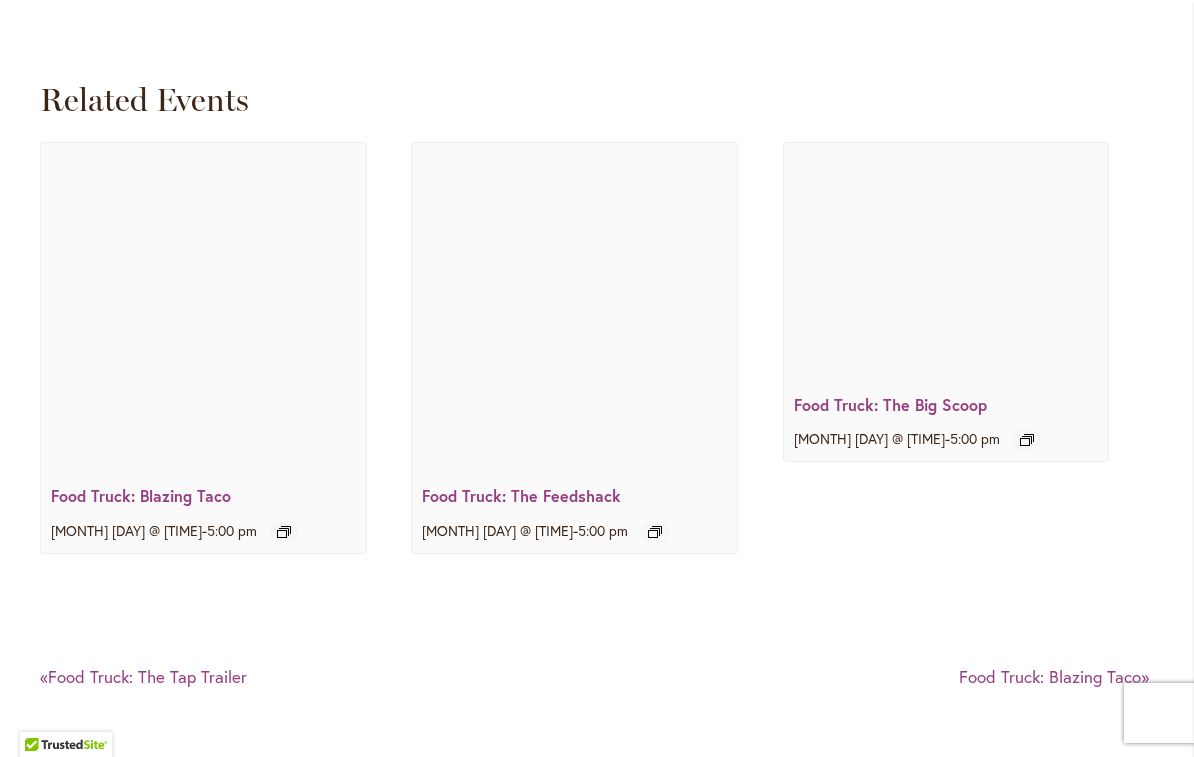 scroll, scrollTop: 2579, scrollLeft: 0, axis: vertical 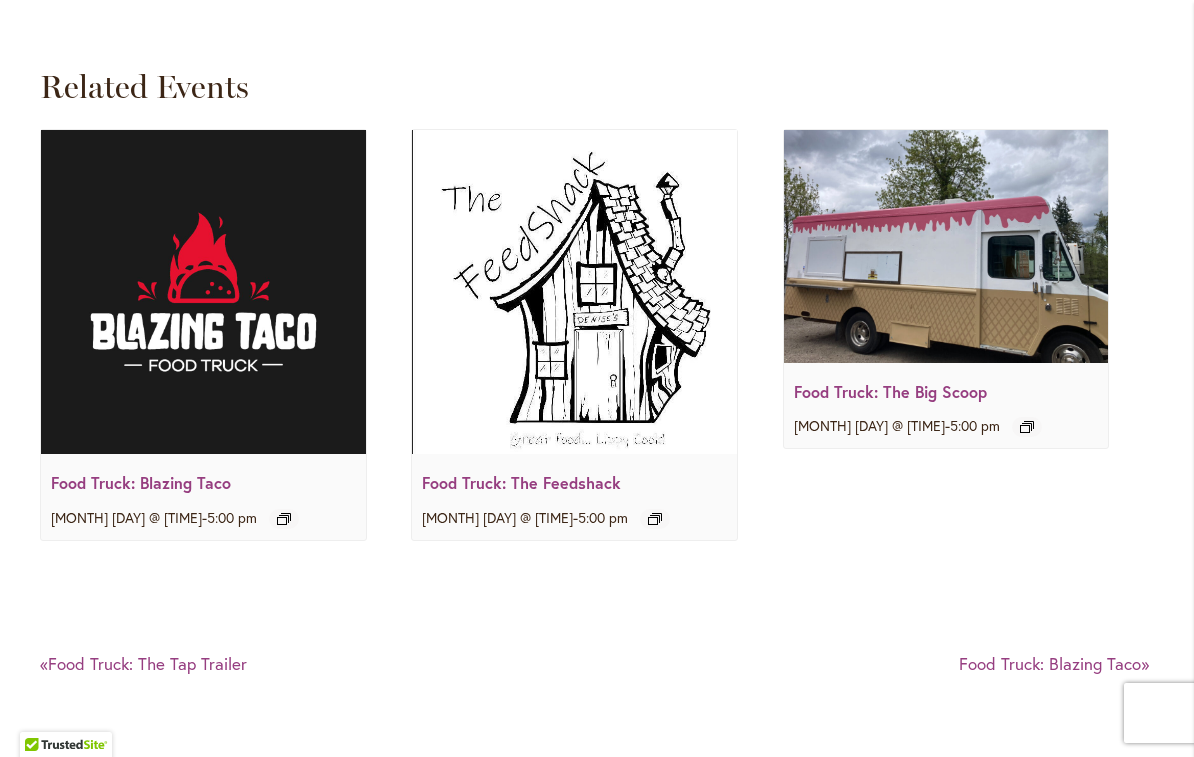 click at bounding box center (203, 292) 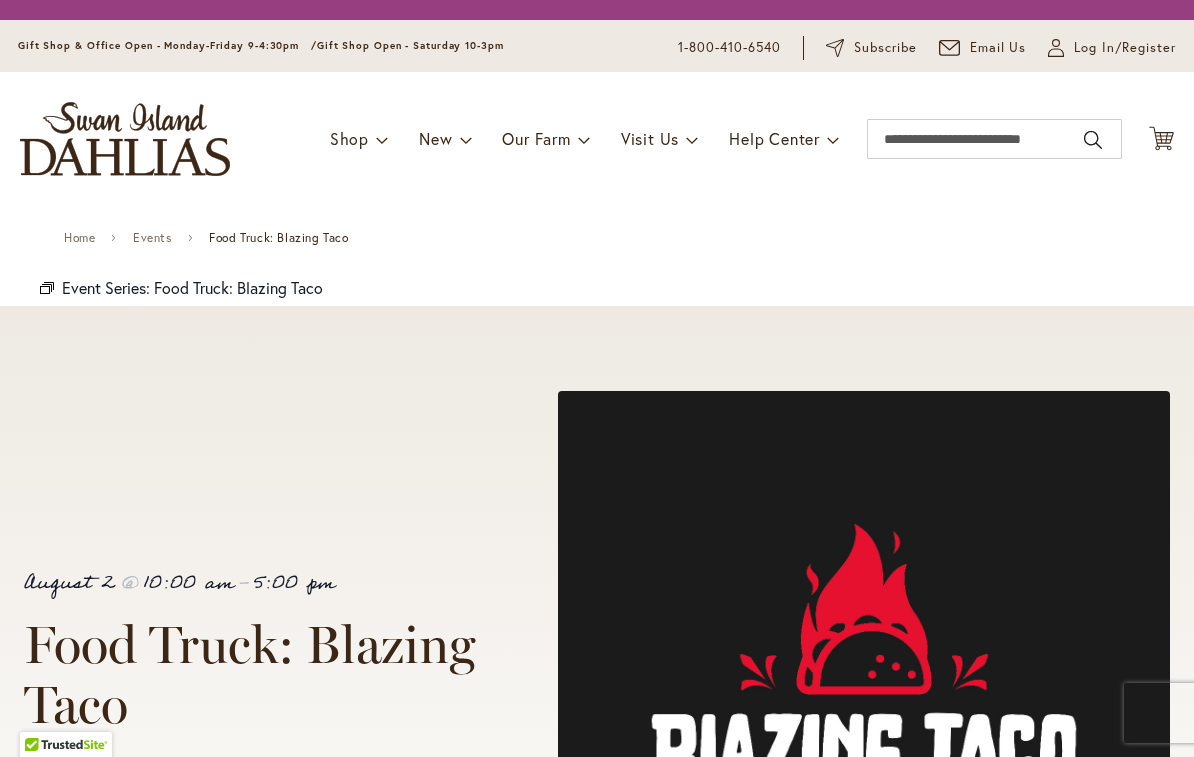 scroll, scrollTop: 0, scrollLeft: 0, axis: both 